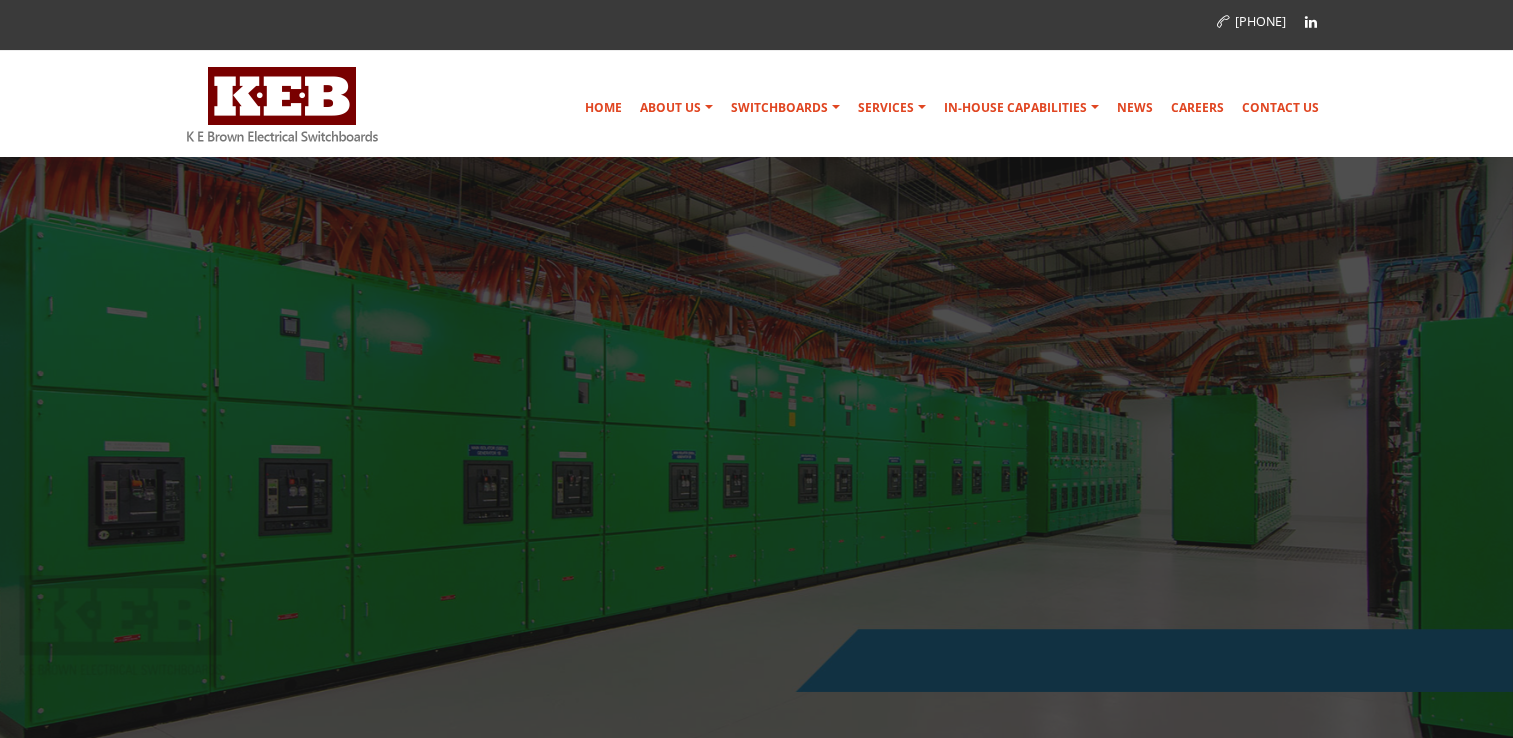 scroll, scrollTop: 0, scrollLeft: 0, axis: both 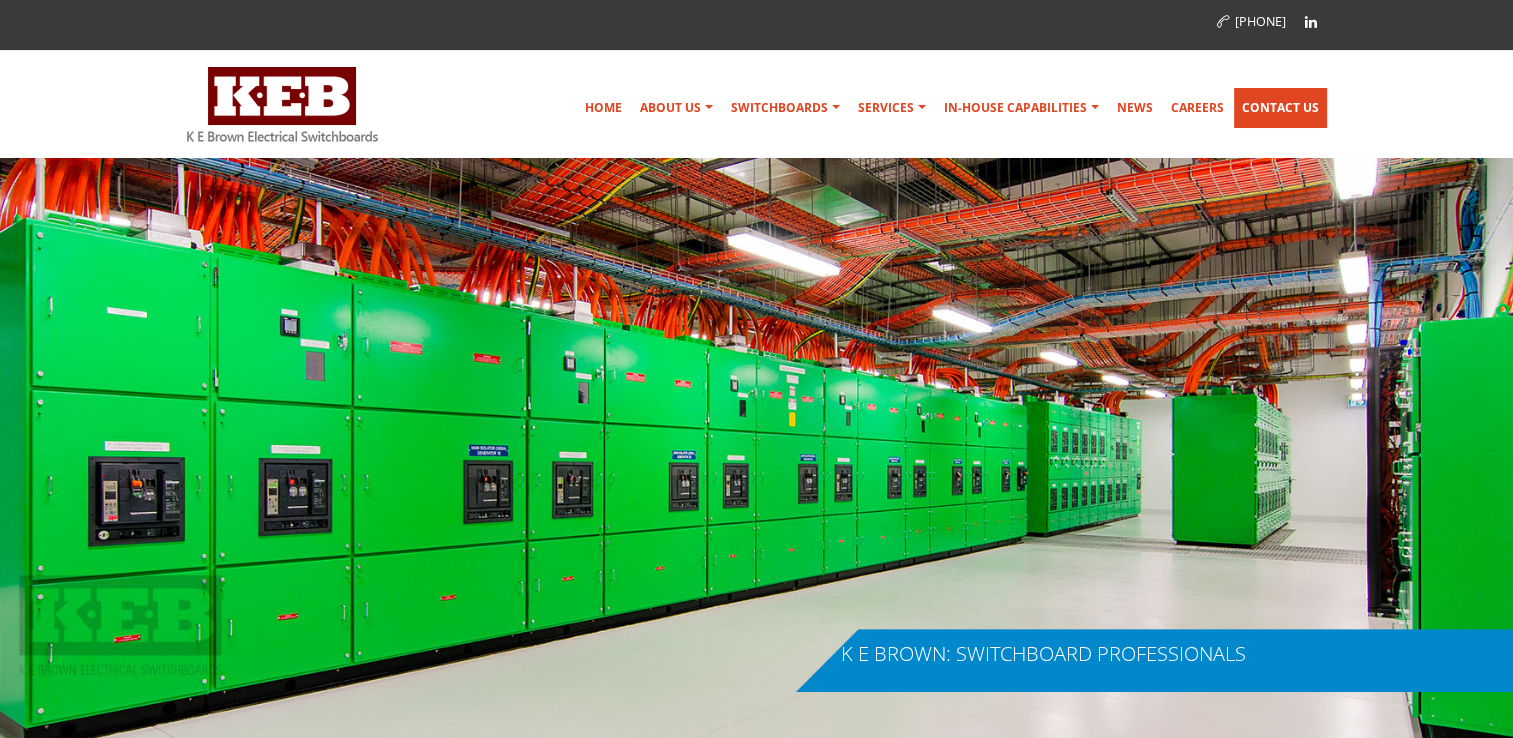 click on "Contact Us" at bounding box center (1280, 108) 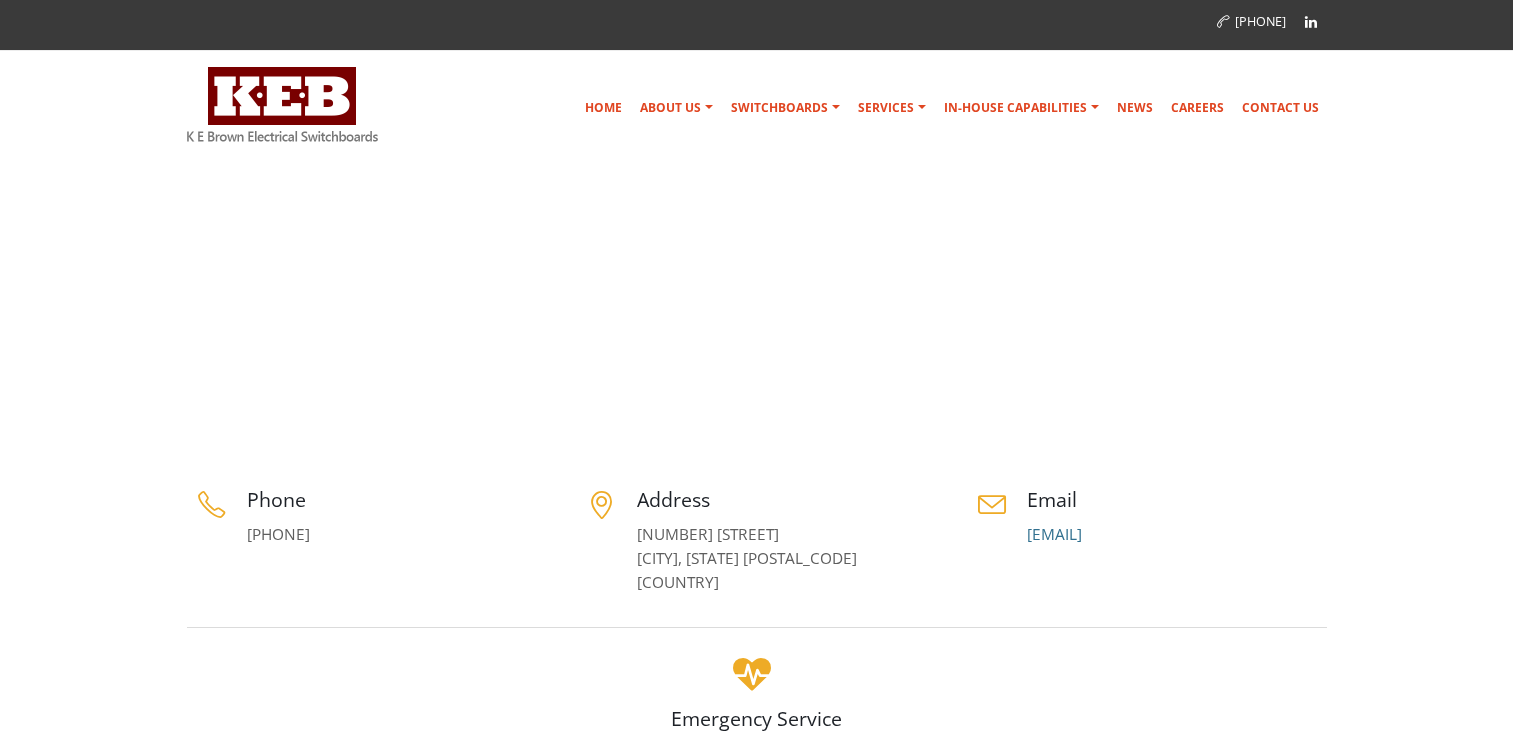scroll, scrollTop: 0, scrollLeft: 0, axis: both 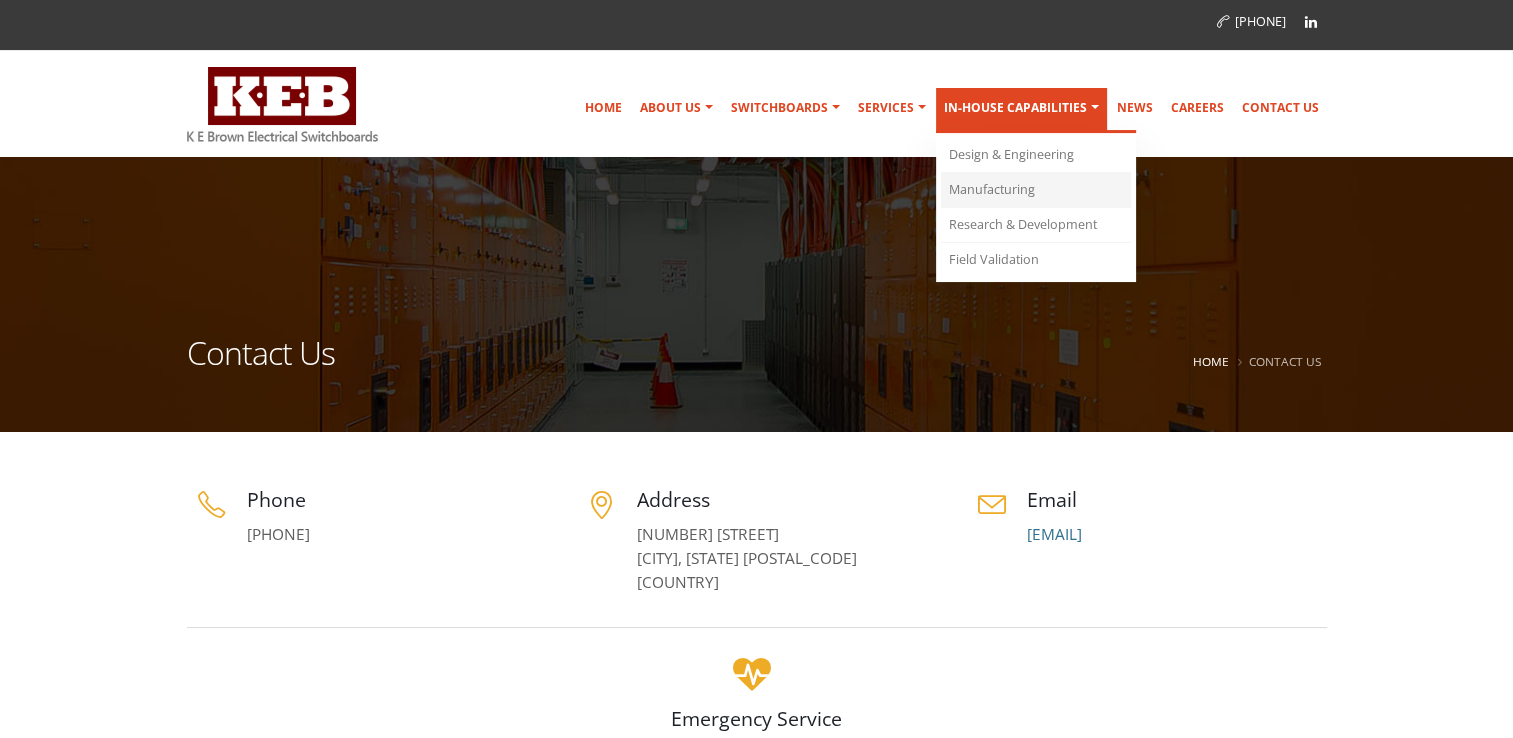 click on "Manufacturing" at bounding box center (1036, 190) 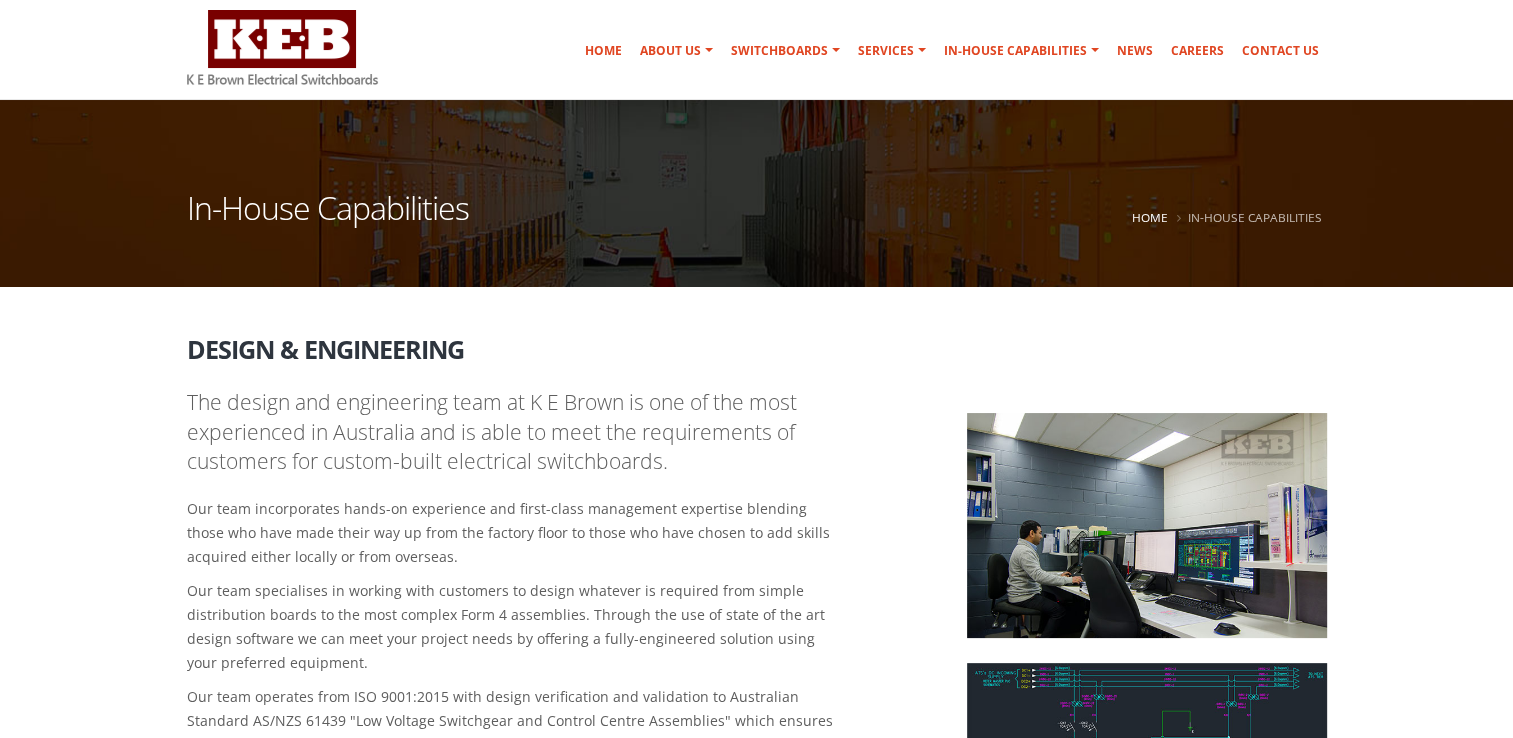 scroll, scrollTop: 0, scrollLeft: 0, axis: both 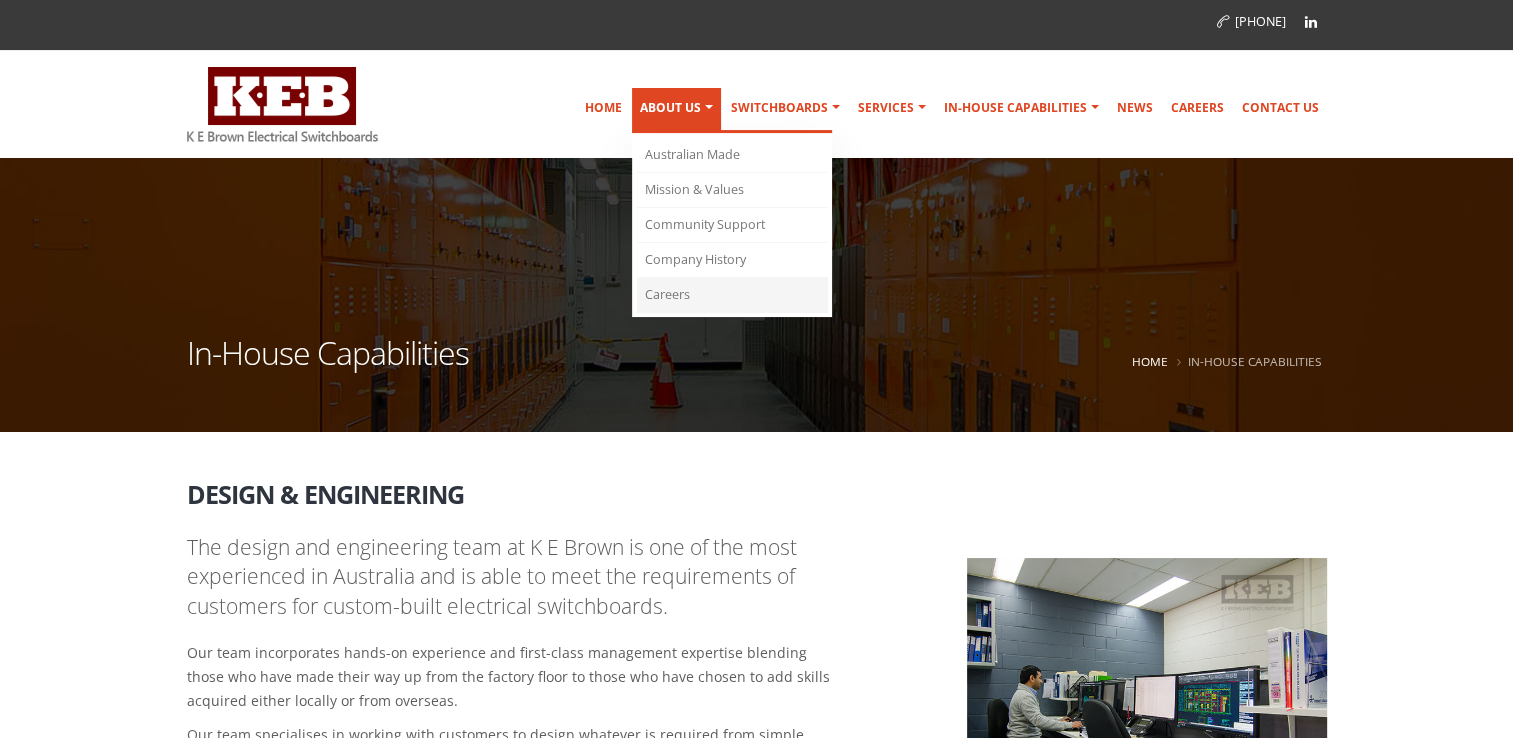 click on "Careers" at bounding box center [732, 295] 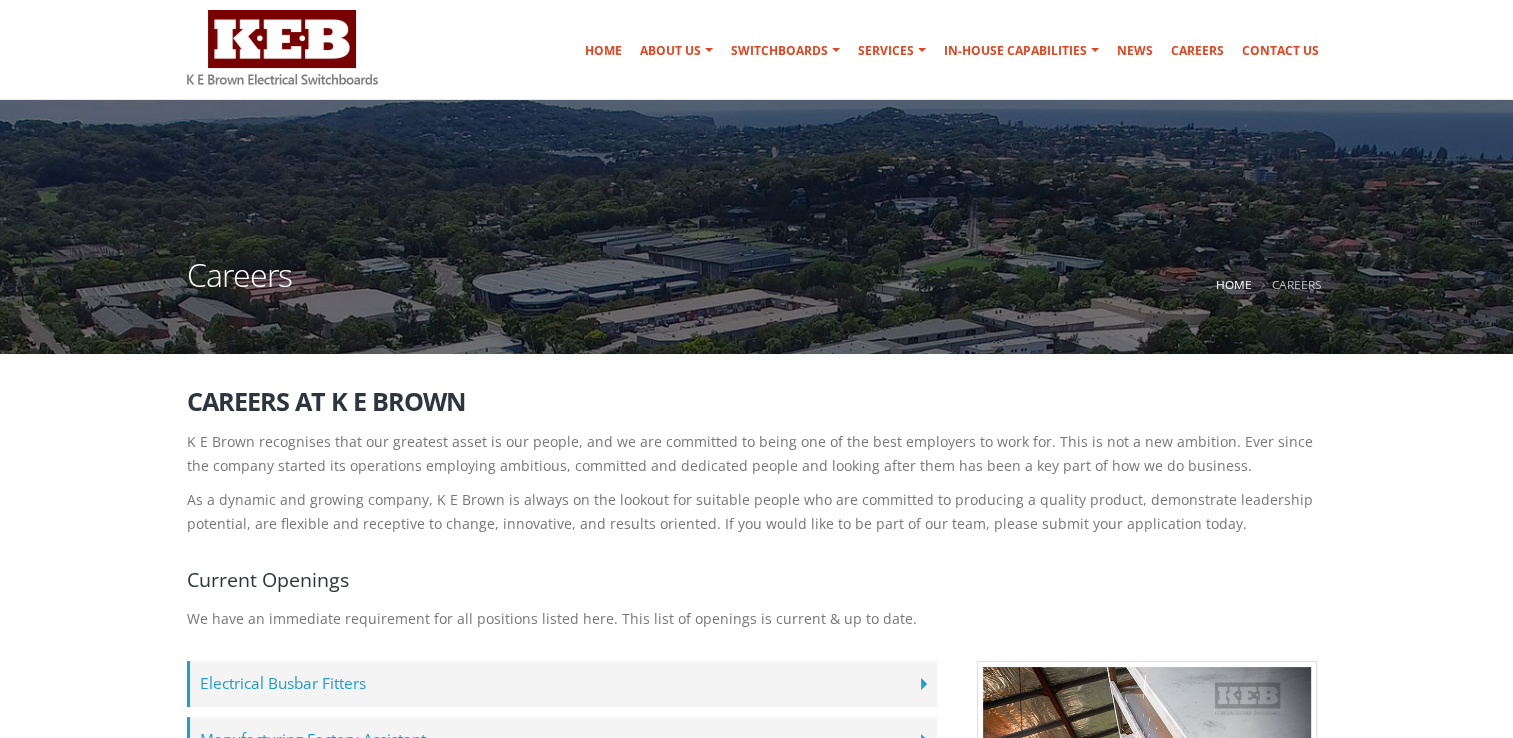 scroll, scrollTop: 0, scrollLeft: 0, axis: both 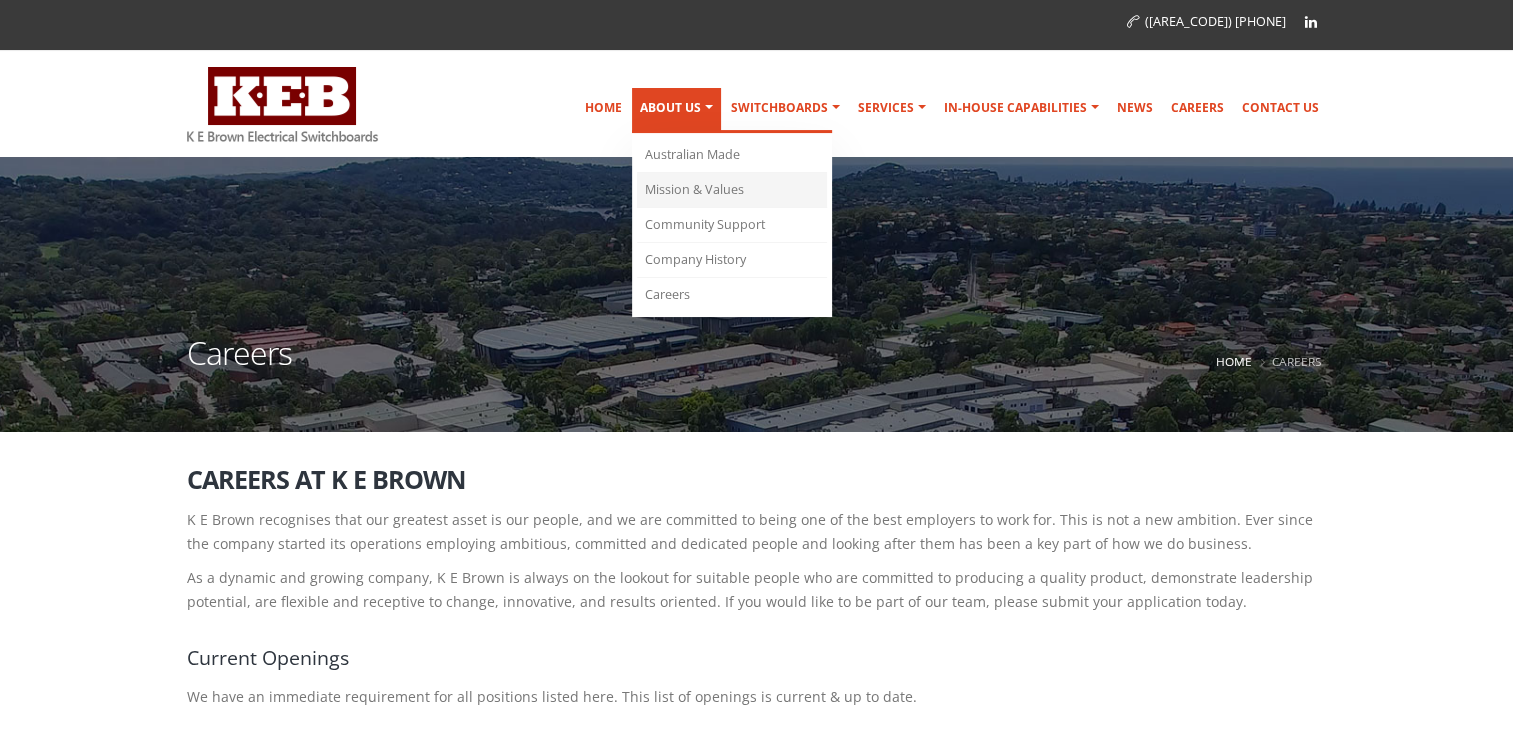 click on "Mission & Values" at bounding box center [732, 190] 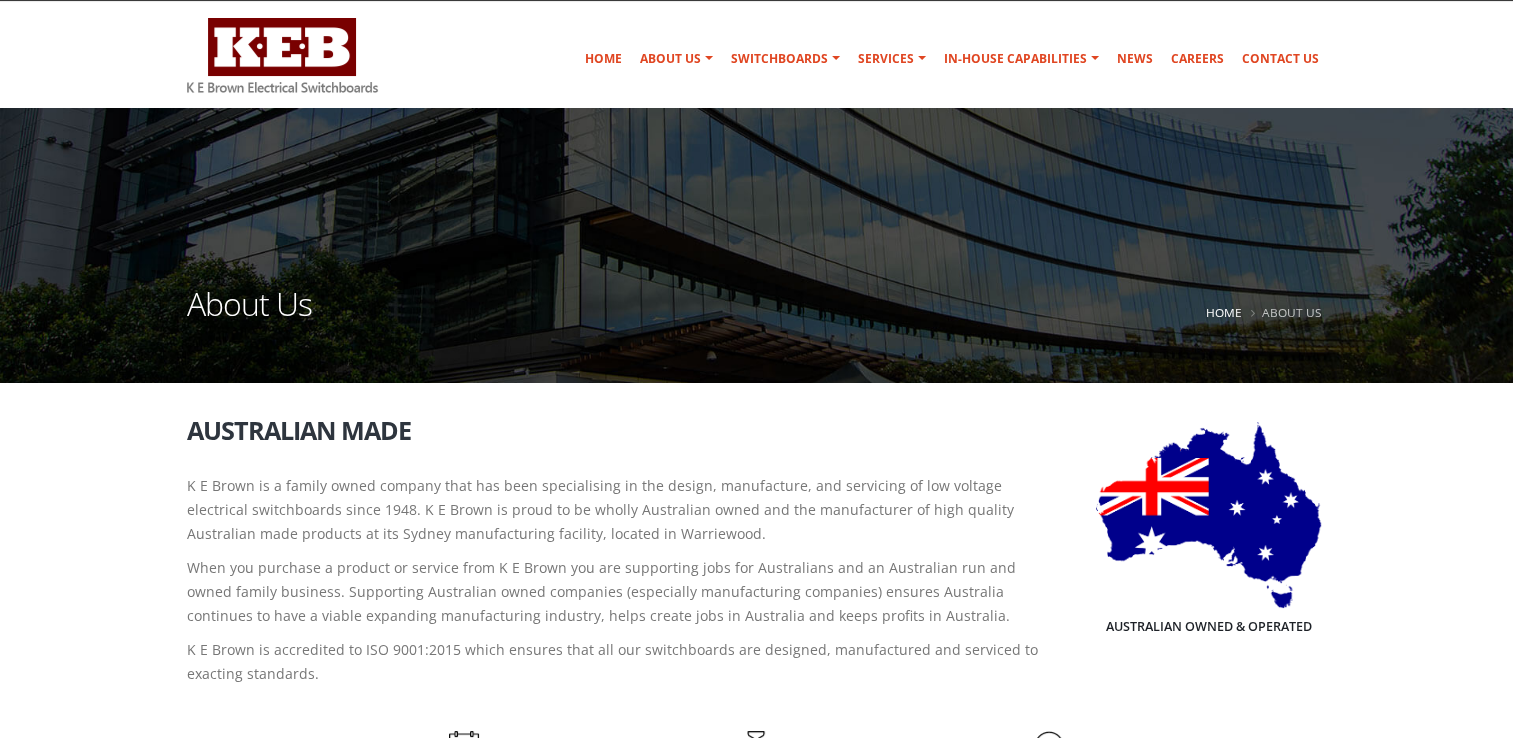 scroll, scrollTop: 0, scrollLeft: 0, axis: both 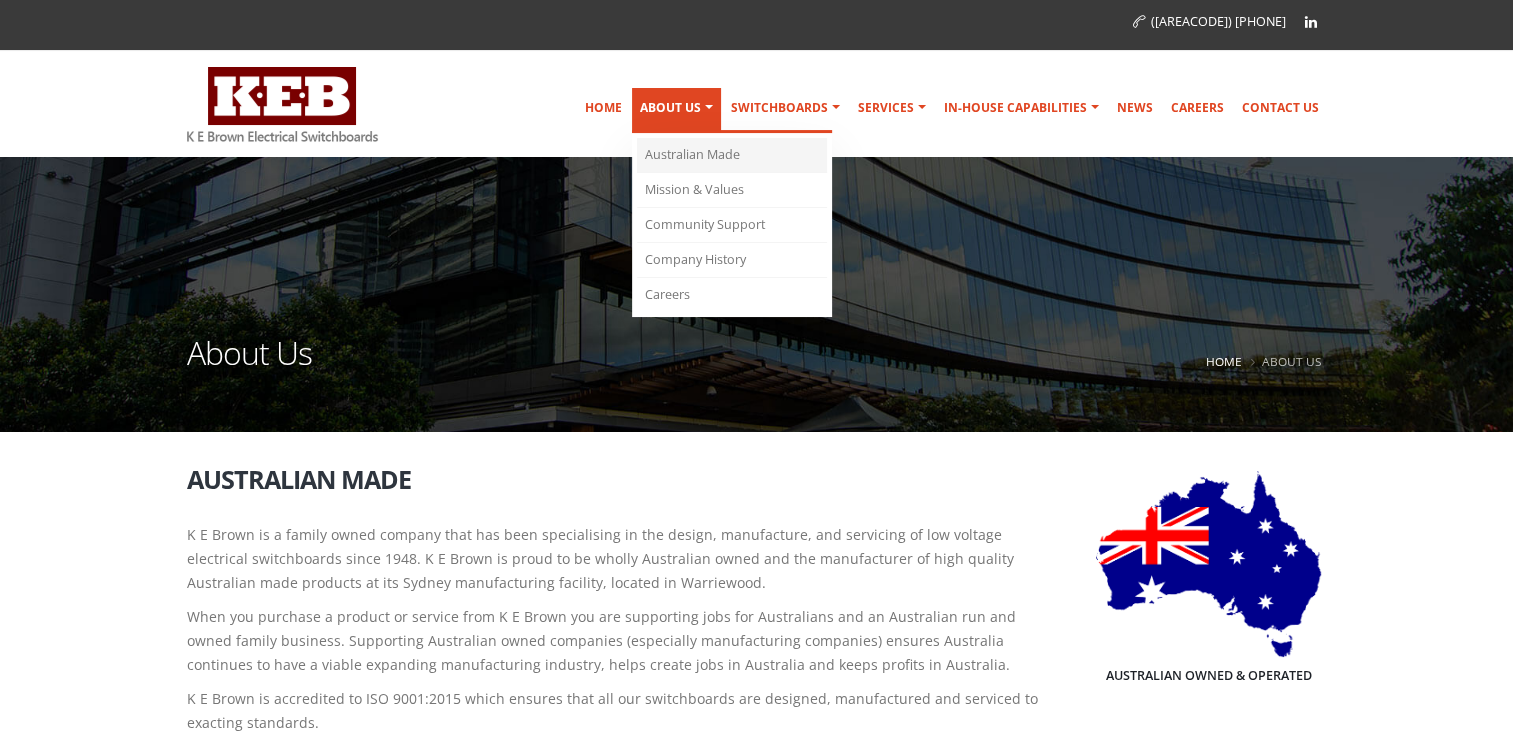 click on "Australian Made" at bounding box center (732, 155) 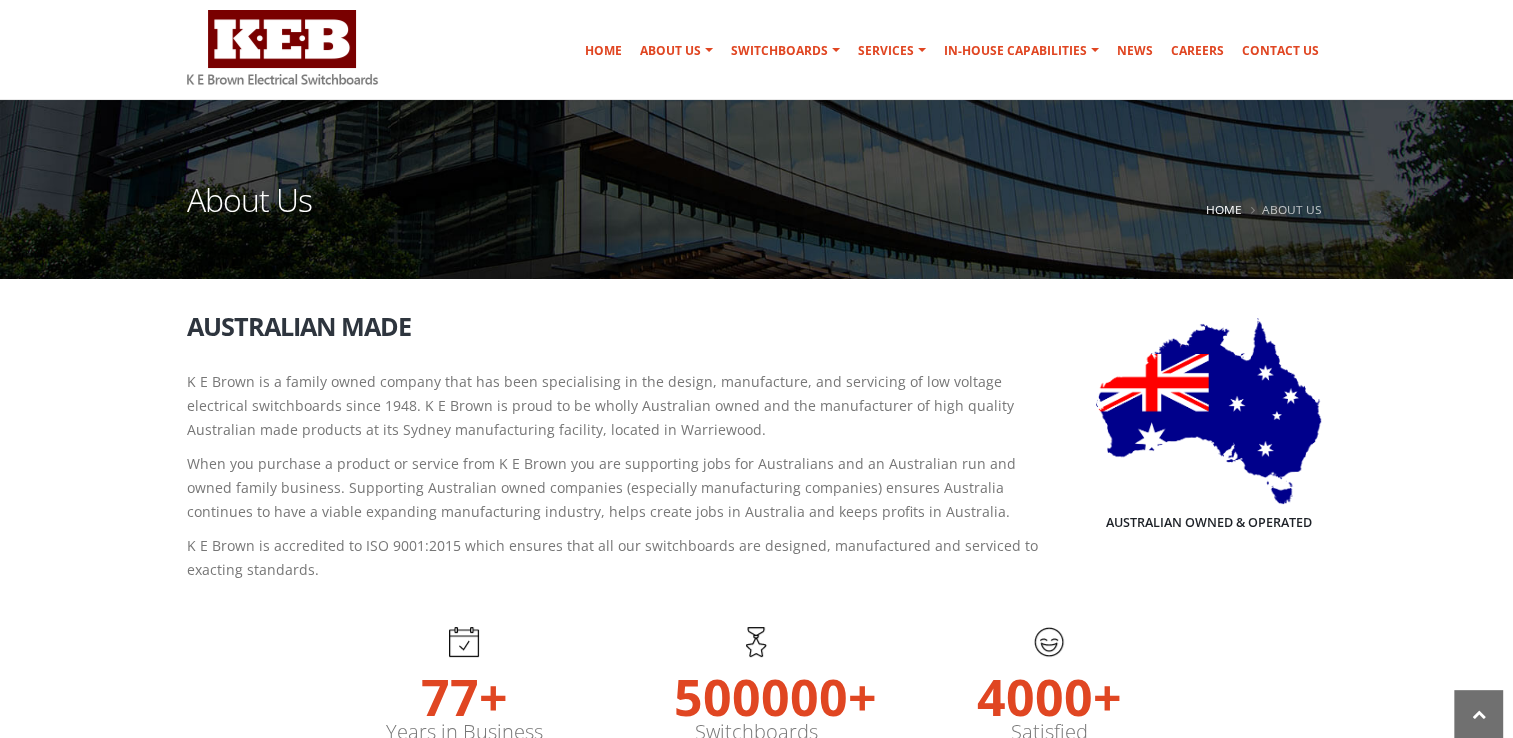 scroll, scrollTop: 0, scrollLeft: 0, axis: both 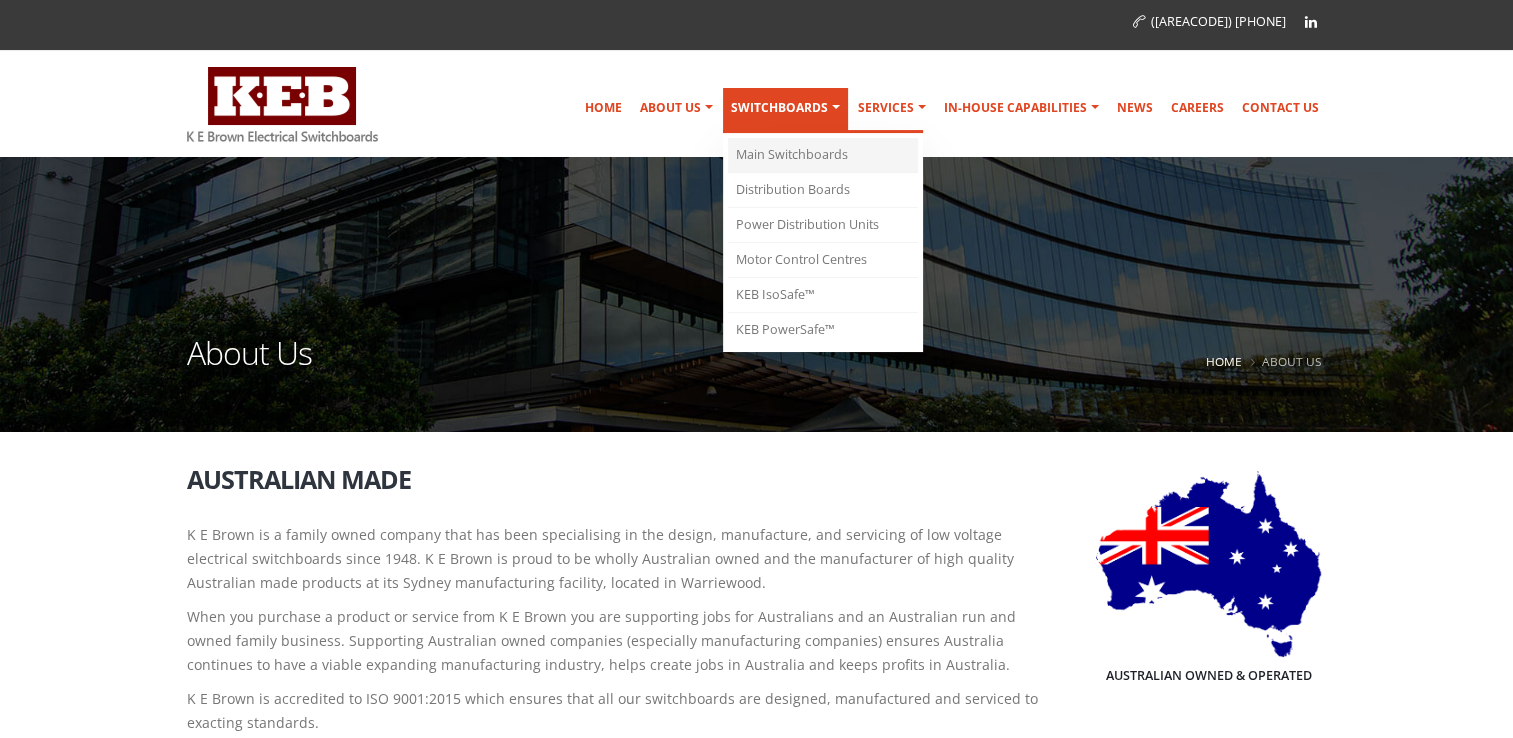 click on "Main Switchboards" at bounding box center [823, 155] 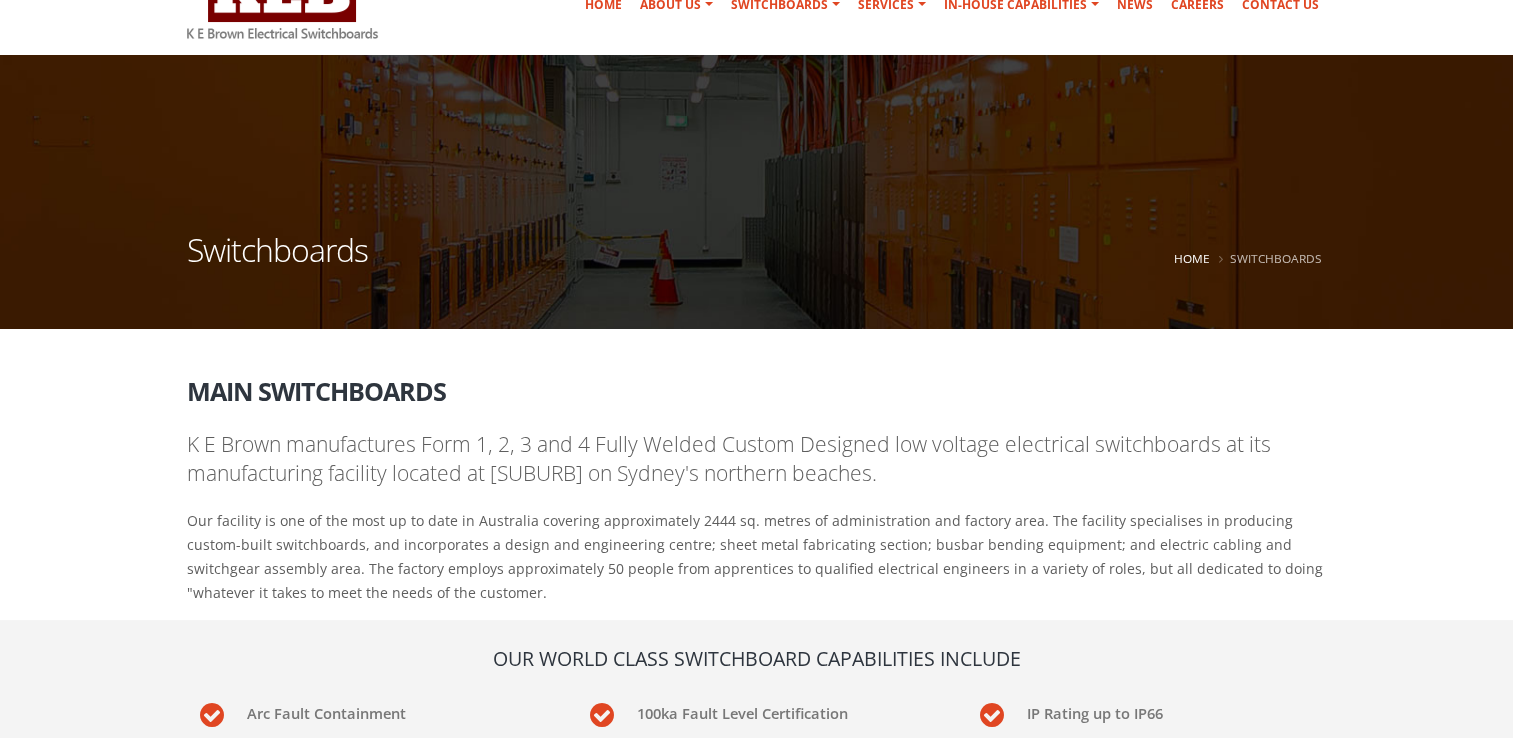 scroll, scrollTop: 0, scrollLeft: 0, axis: both 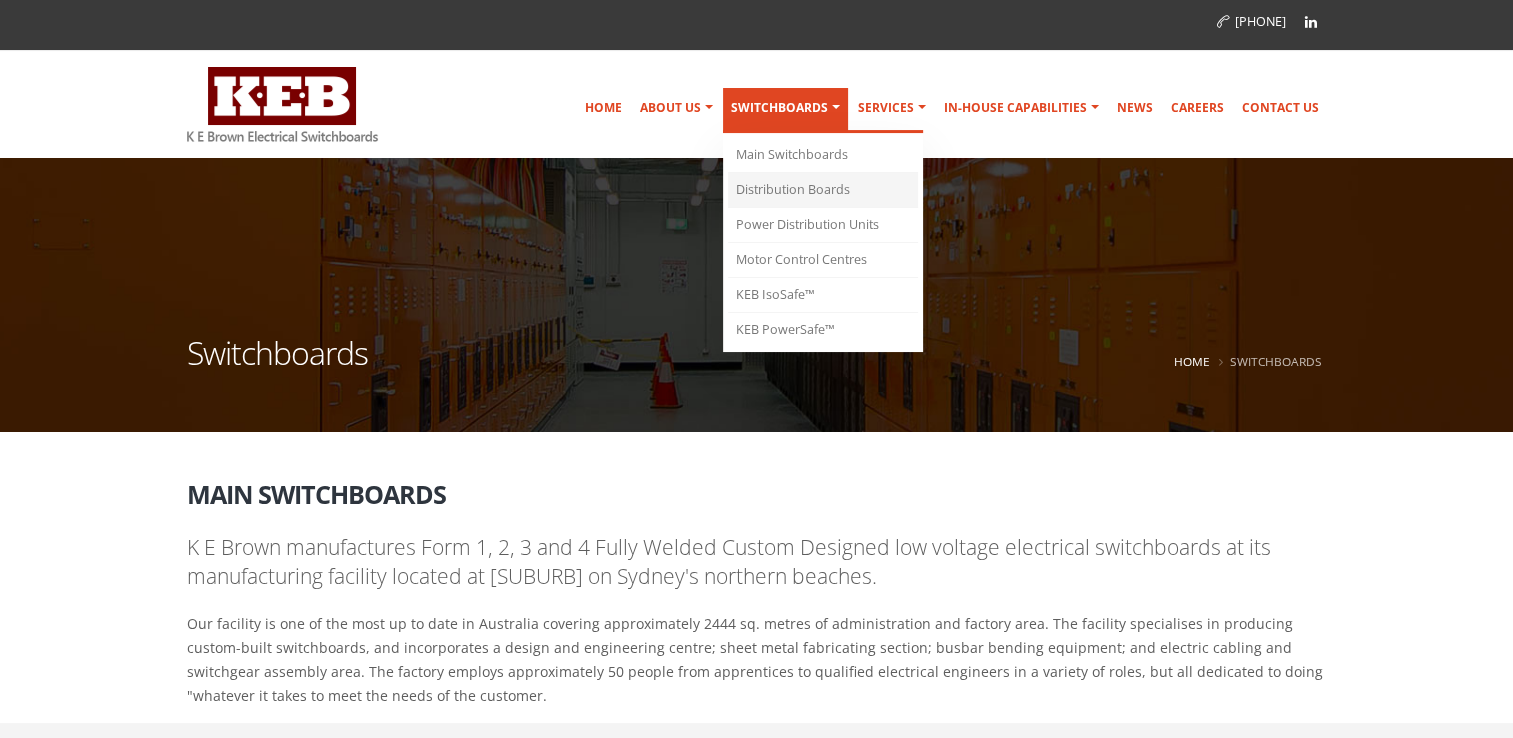 click on "Distribution Boards" at bounding box center [823, 190] 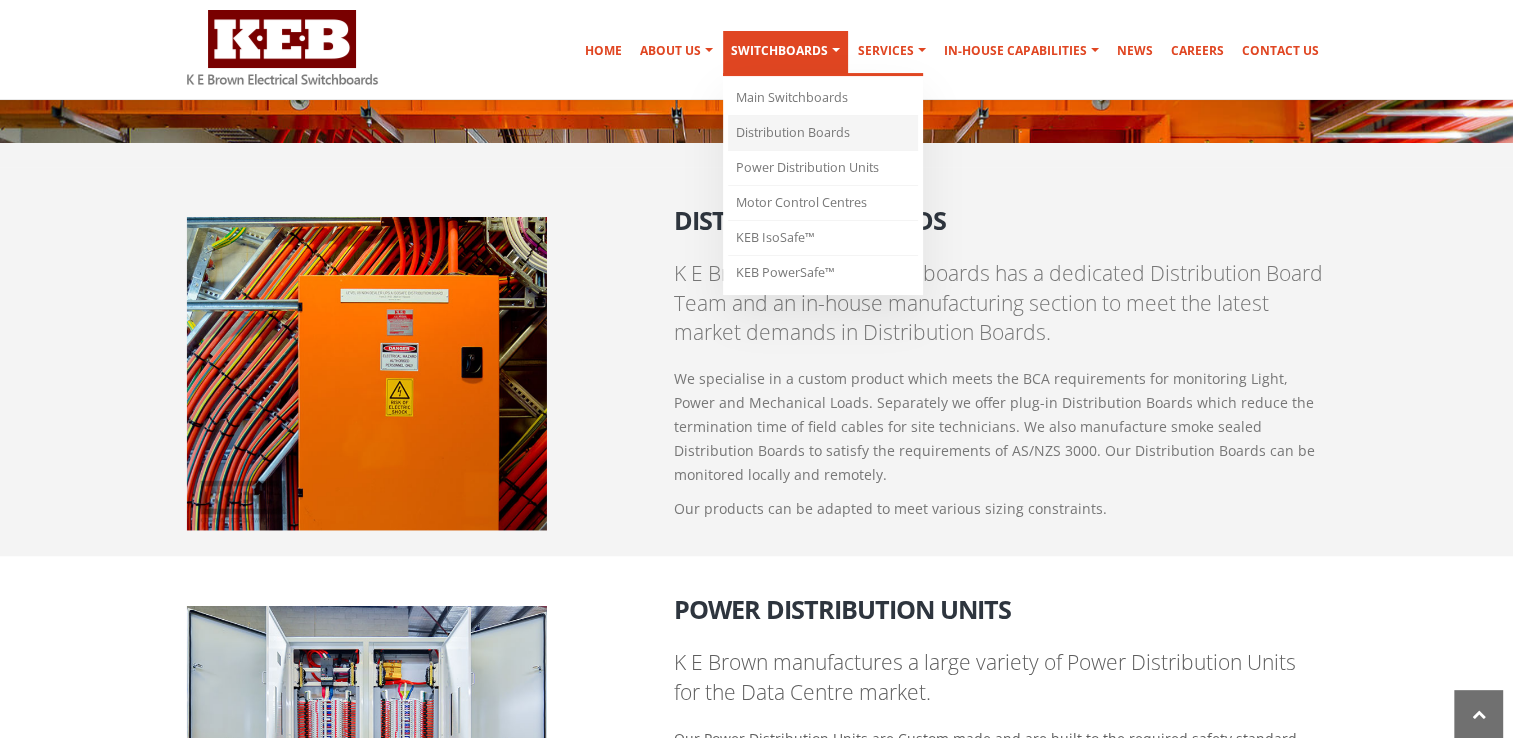 scroll, scrollTop: 1505, scrollLeft: 0, axis: vertical 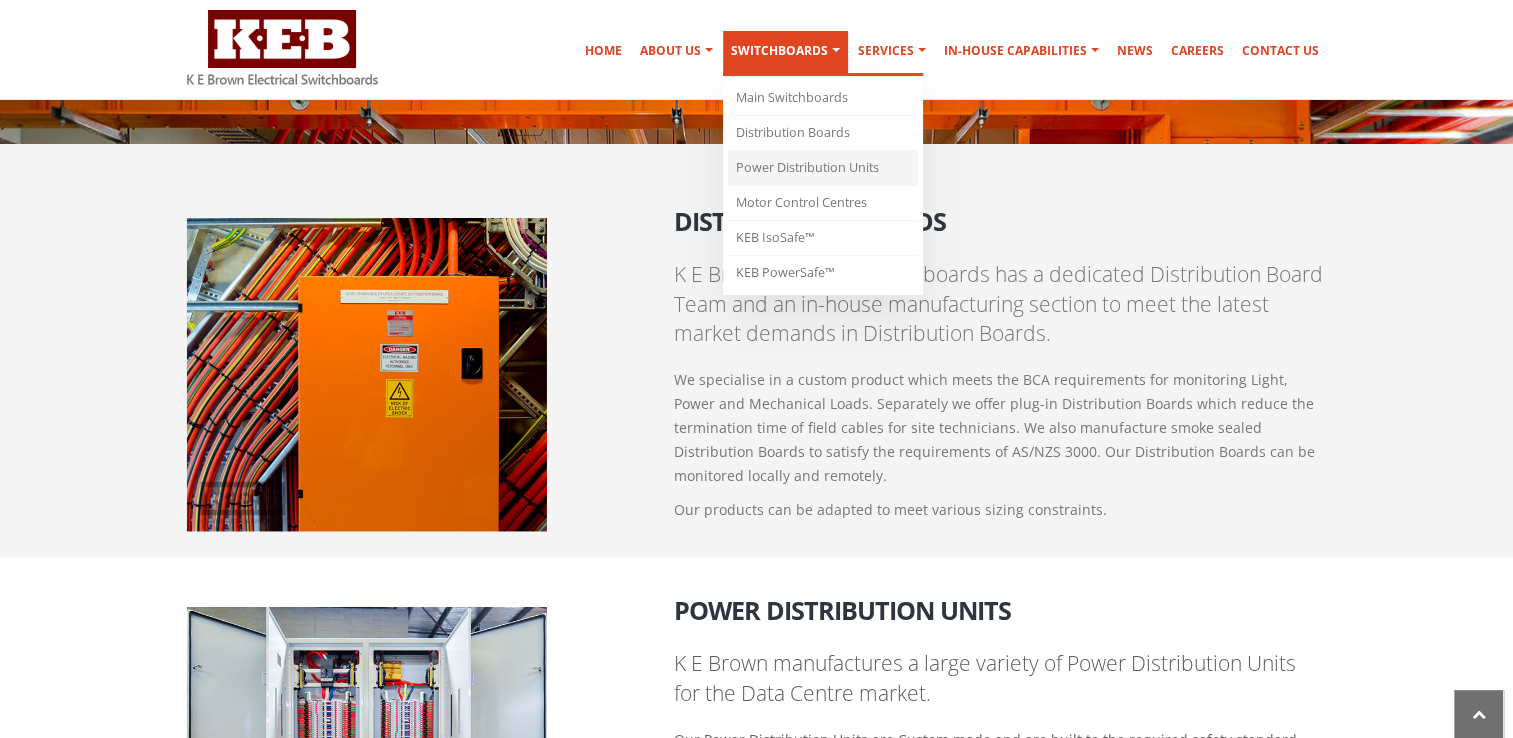 click on "Power Distribution Units" at bounding box center (823, 168) 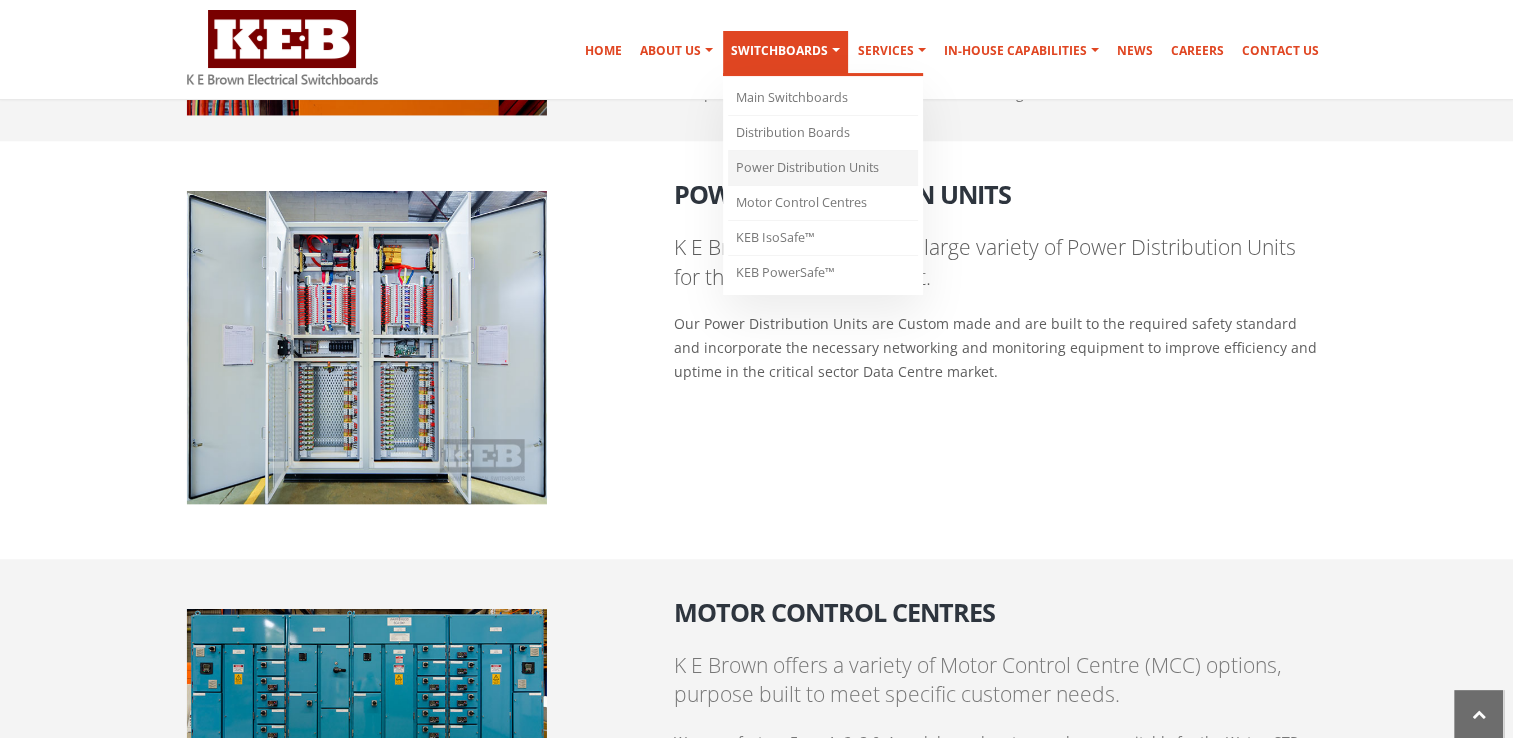 scroll, scrollTop: 1907, scrollLeft: 0, axis: vertical 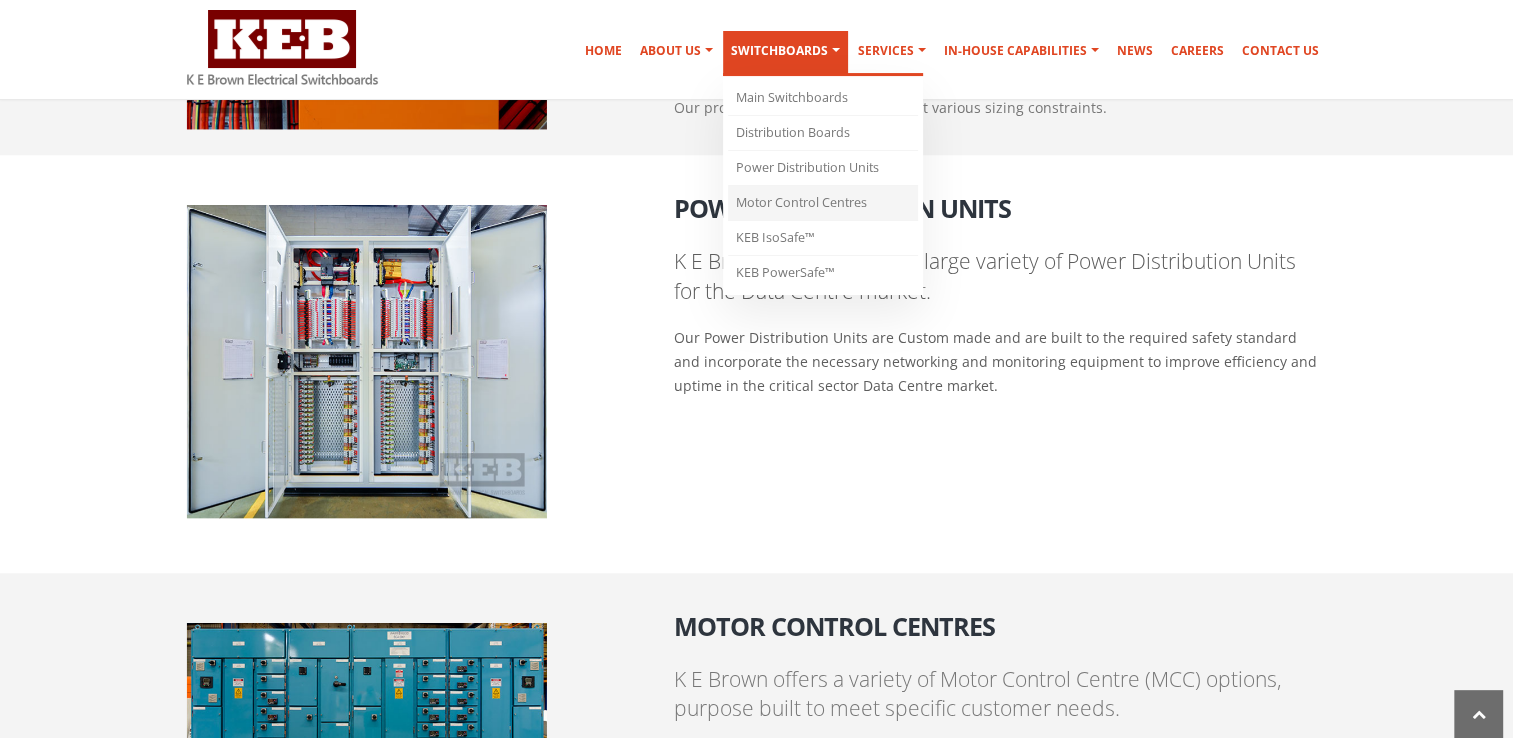click on "Motor Control Centres" at bounding box center [823, 203] 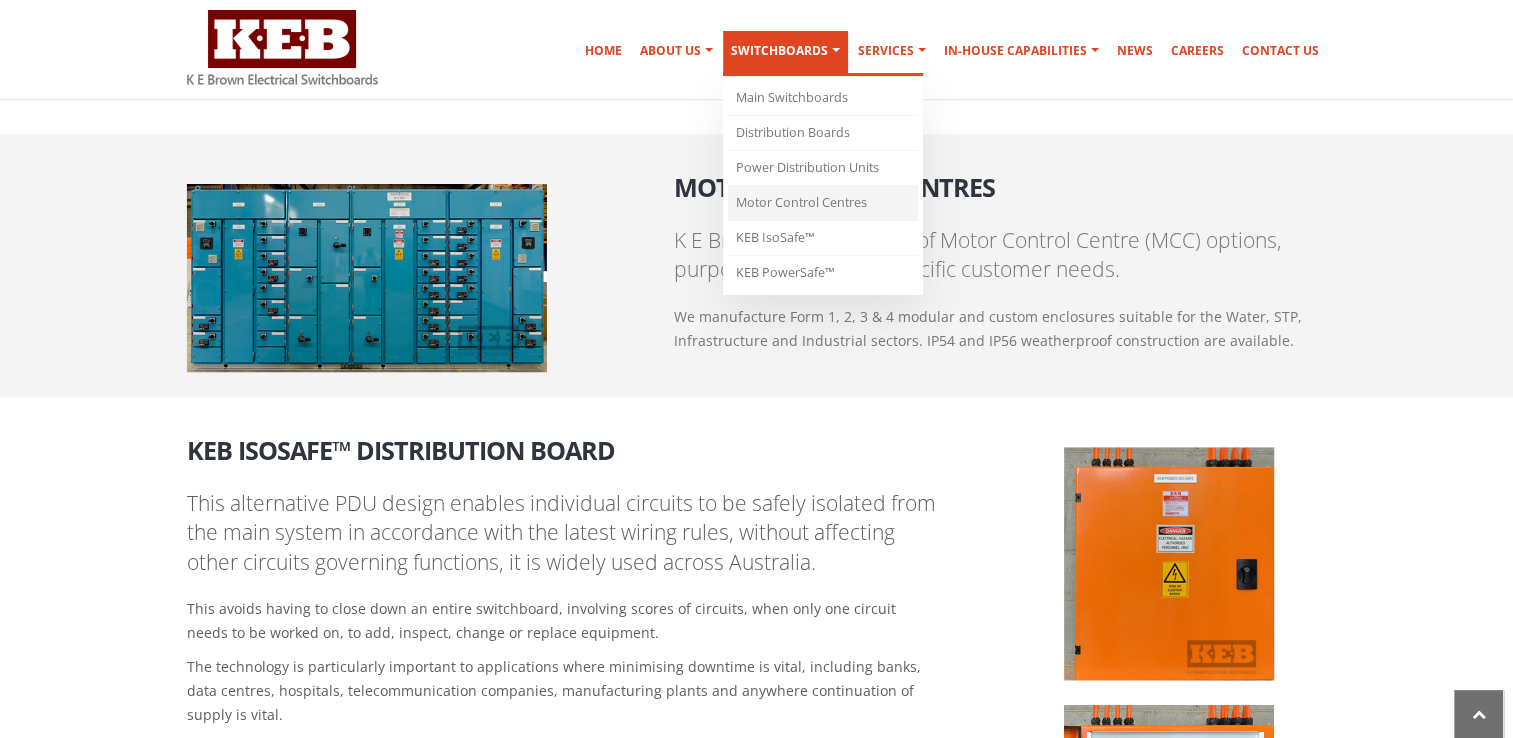 scroll, scrollTop: 2340, scrollLeft: 0, axis: vertical 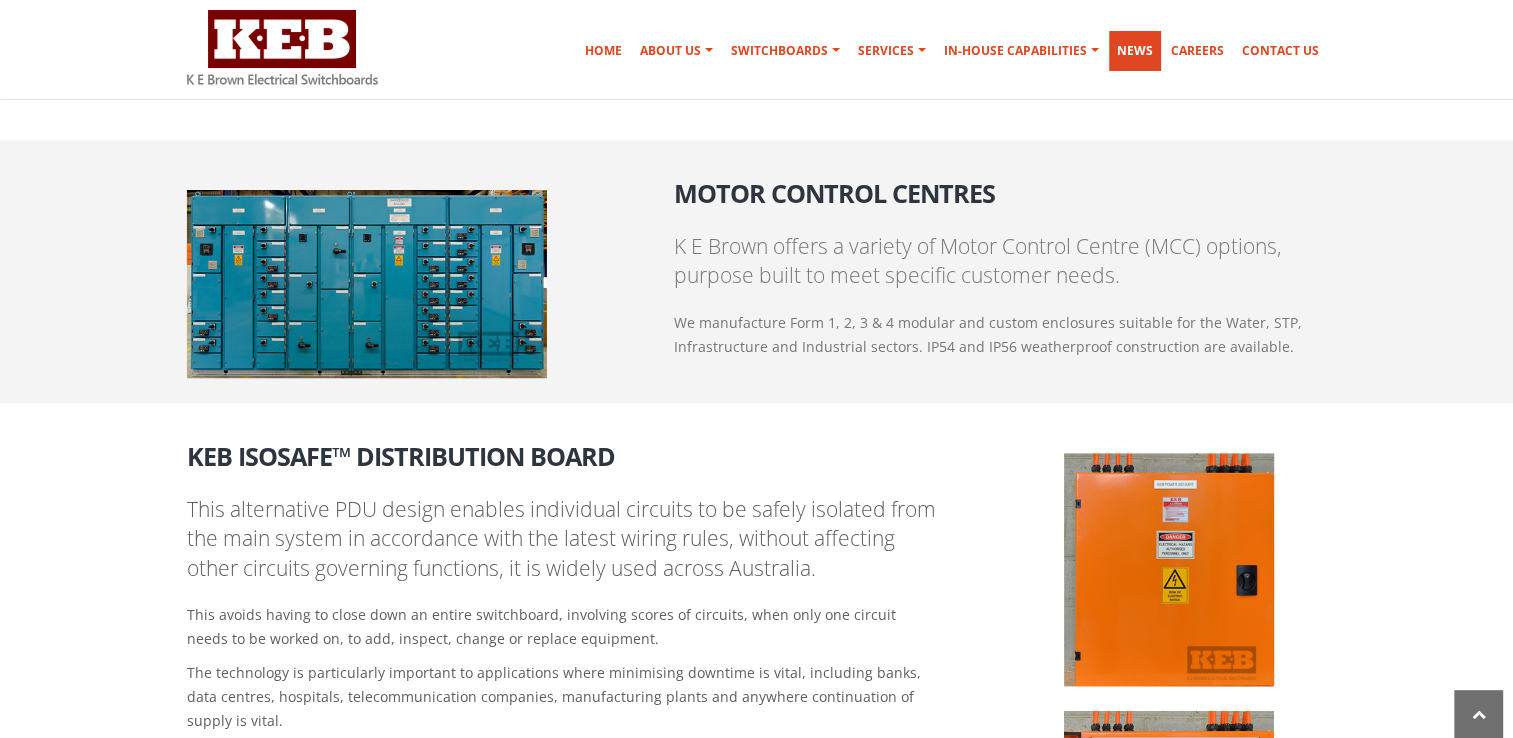 click on "News" at bounding box center (1135, 51) 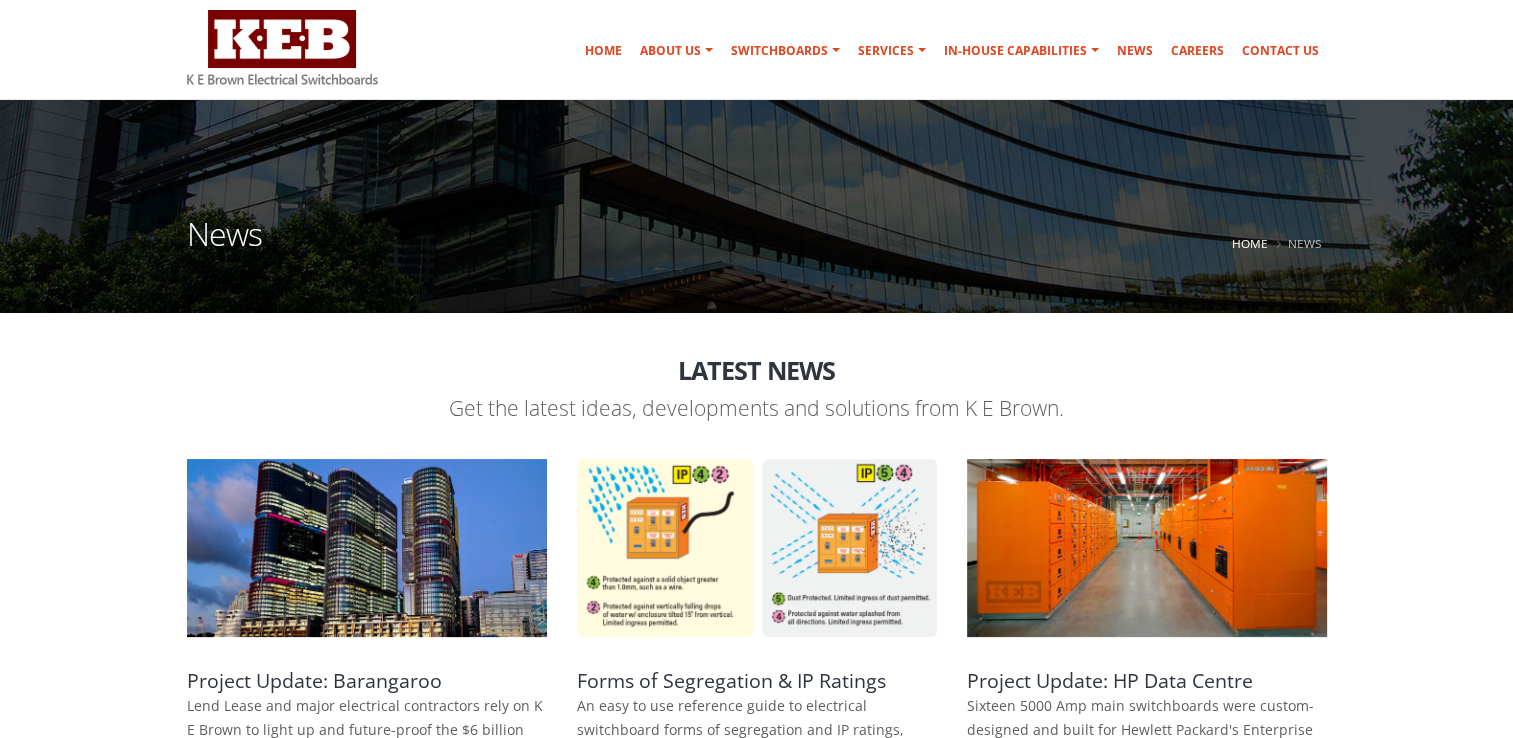 scroll, scrollTop: 0, scrollLeft: 0, axis: both 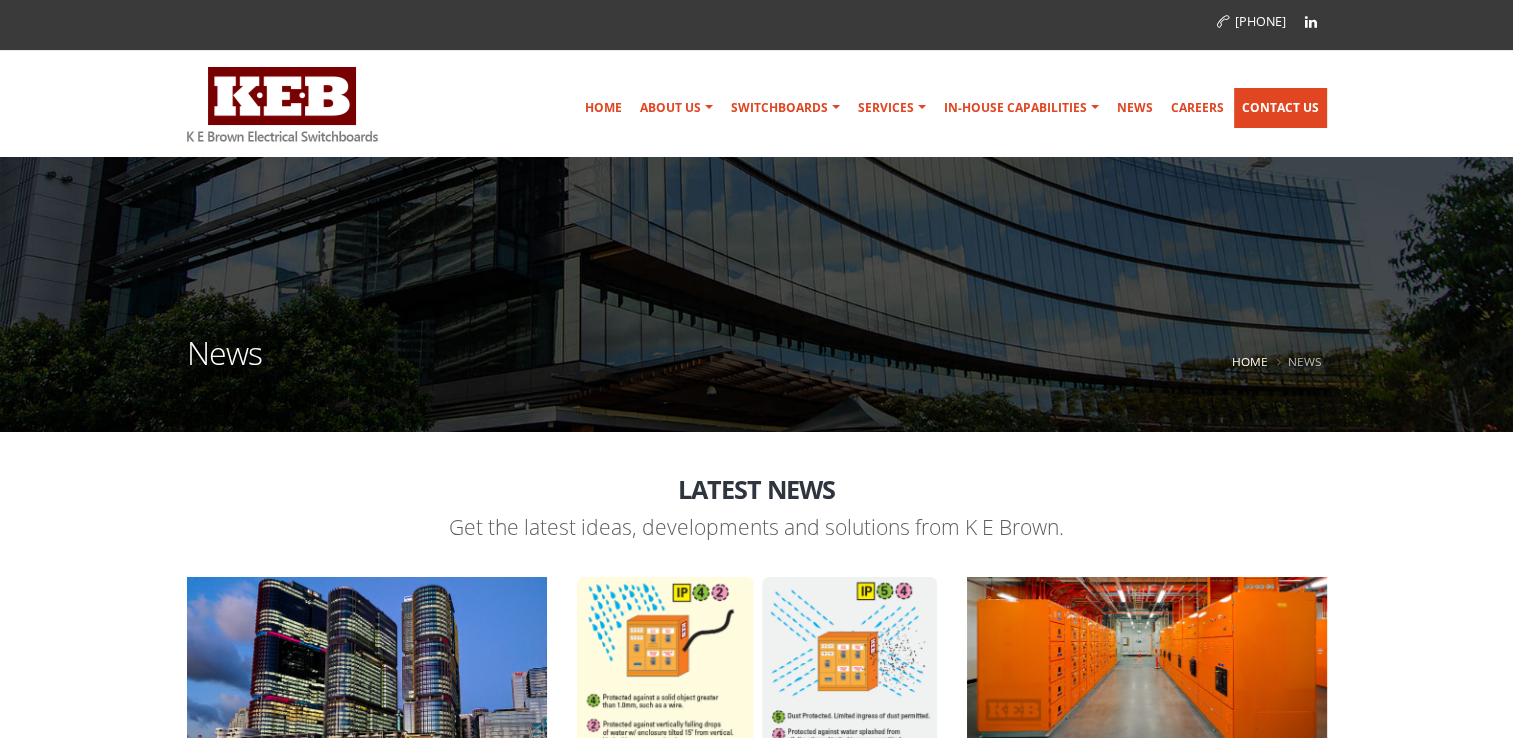 click on "Contact Us" at bounding box center [1280, 108] 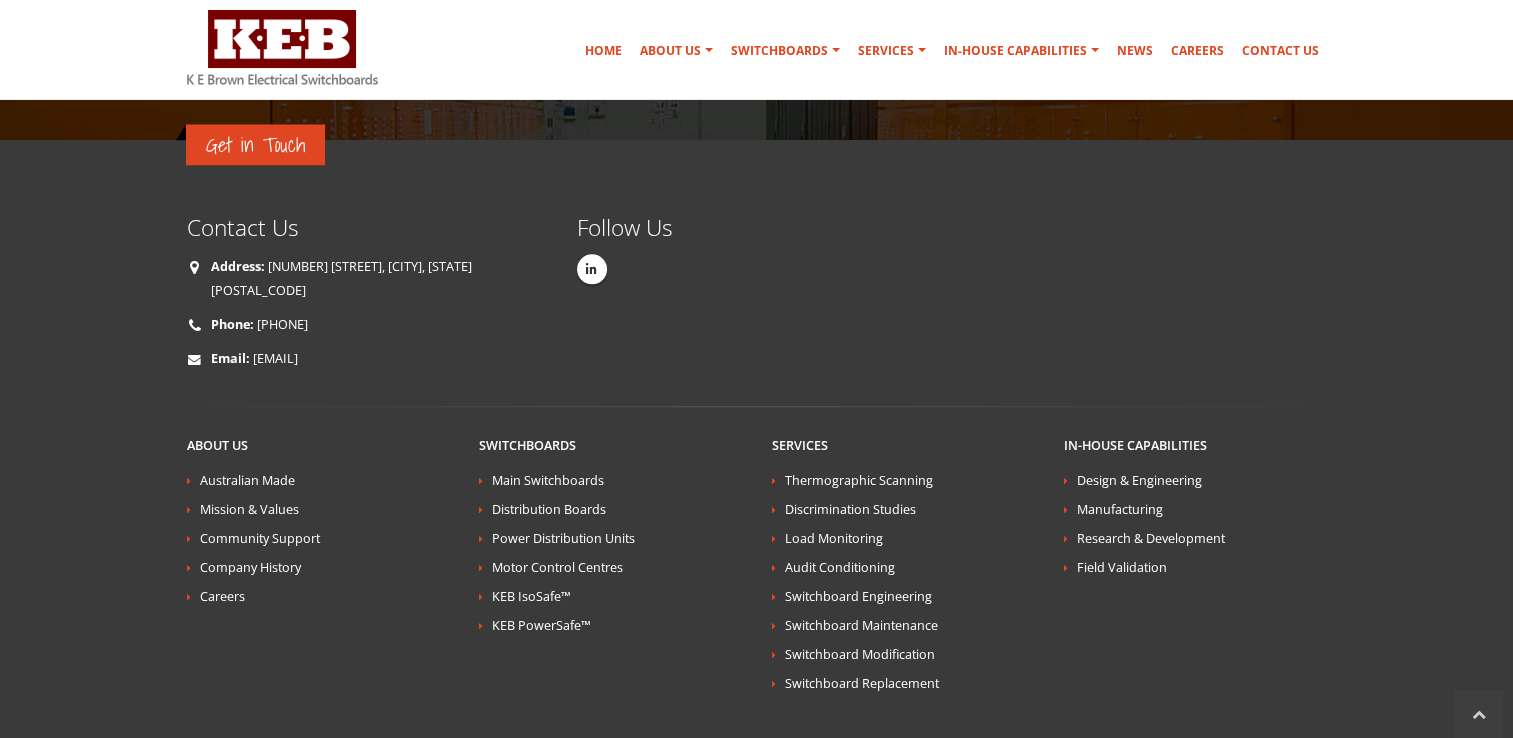 scroll, scrollTop: 1855, scrollLeft: 0, axis: vertical 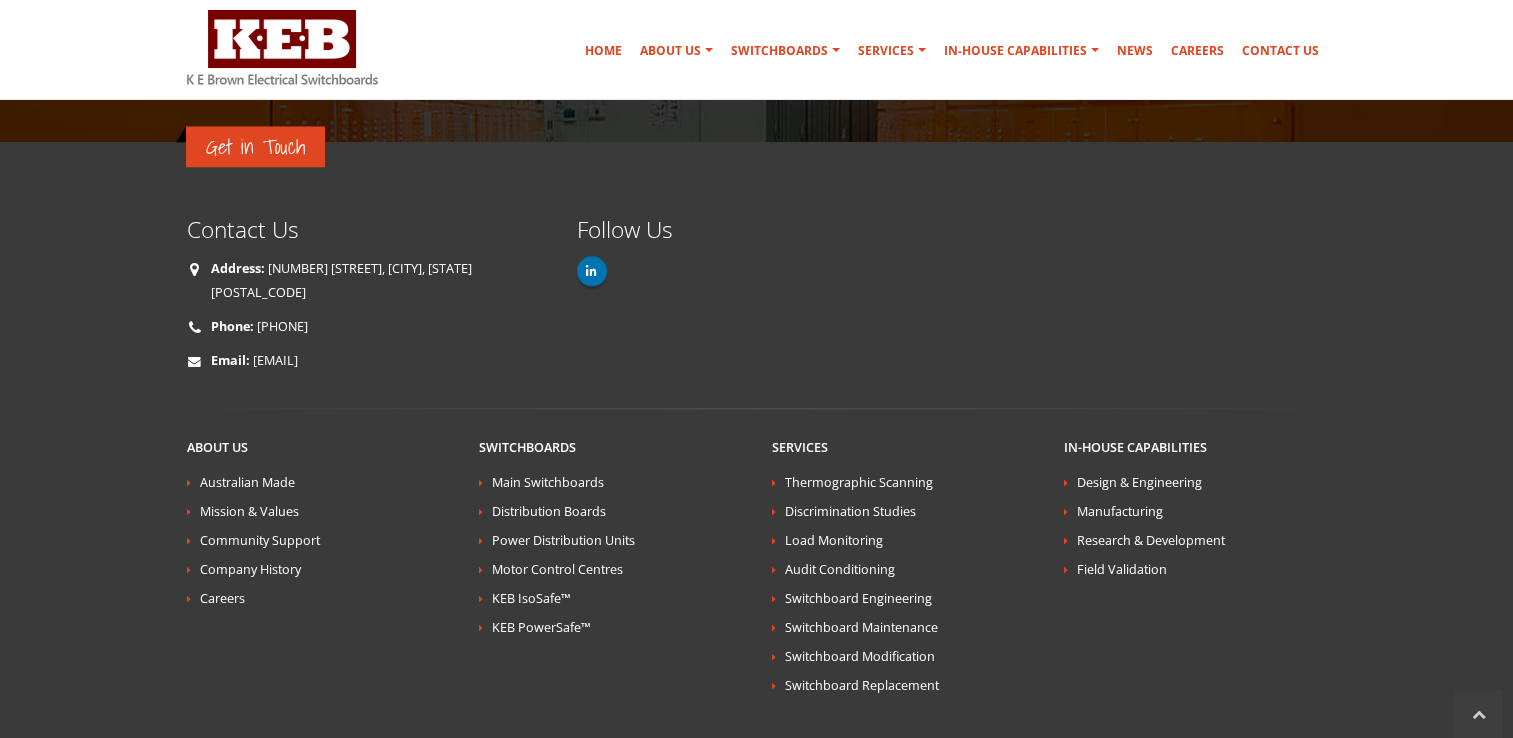 click at bounding box center [591, 271] 